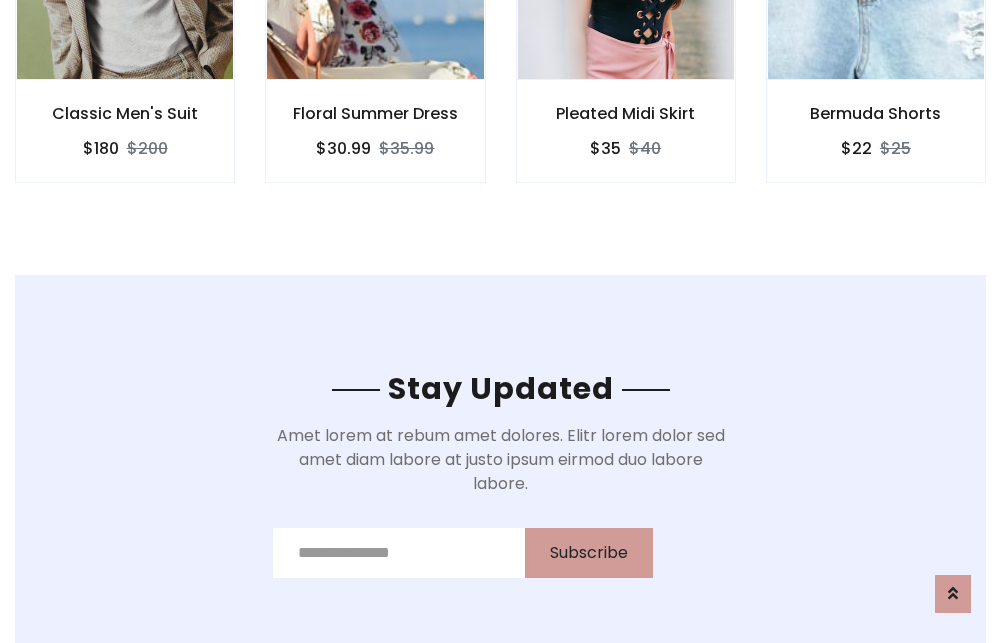 scroll, scrollTop: 3012, scrollLeft: 0, axis: vertical 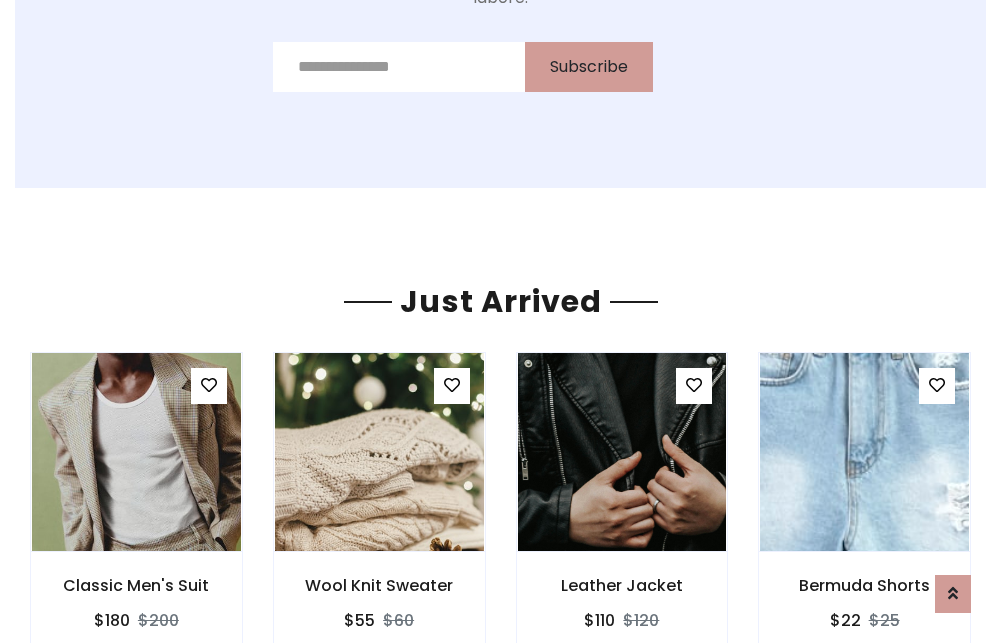 click on "Pleated Midi Skirt
$35
$40" at bounding box center (626, -441) 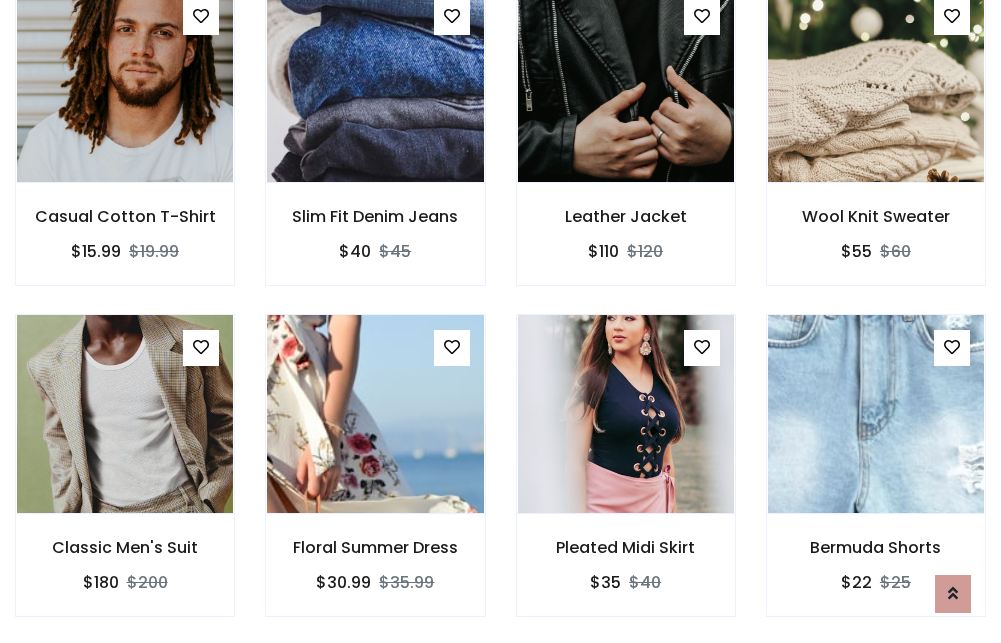 scroll, scrollTop: 2090, scrollLeft: 0, axis: vertical 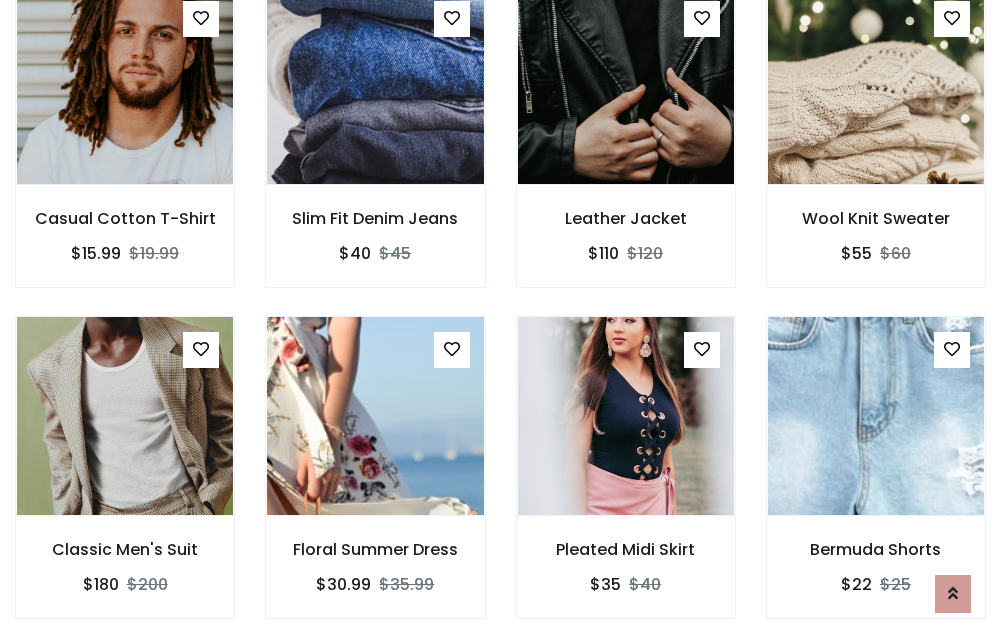 click on "Pleated Midi Skirt
$35
$40" at bounding box center (626, 481) 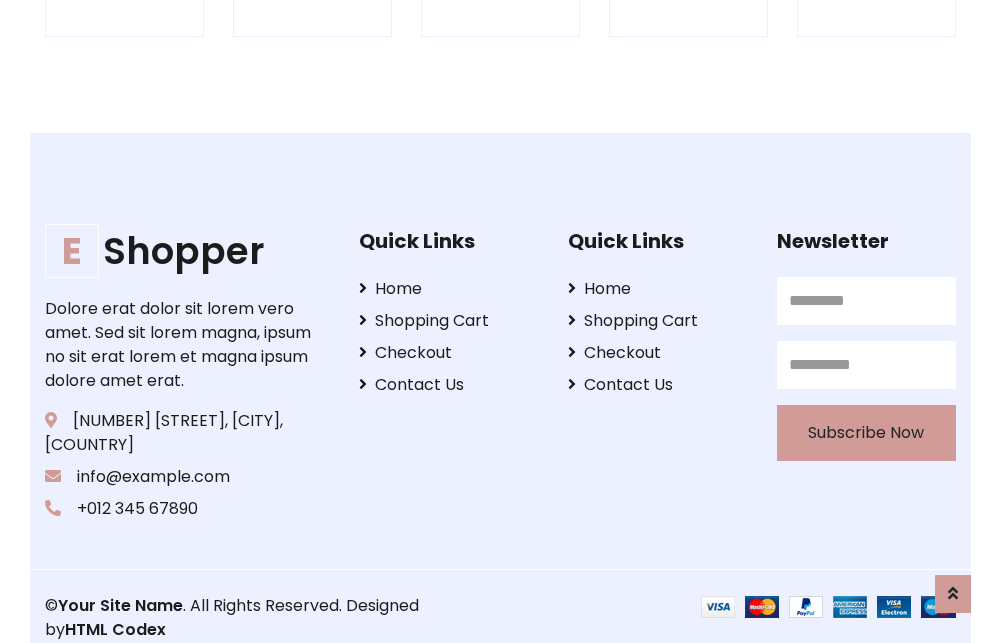 scroll, scrollTop: 3807, scrollLeft: 0, axis: vertical 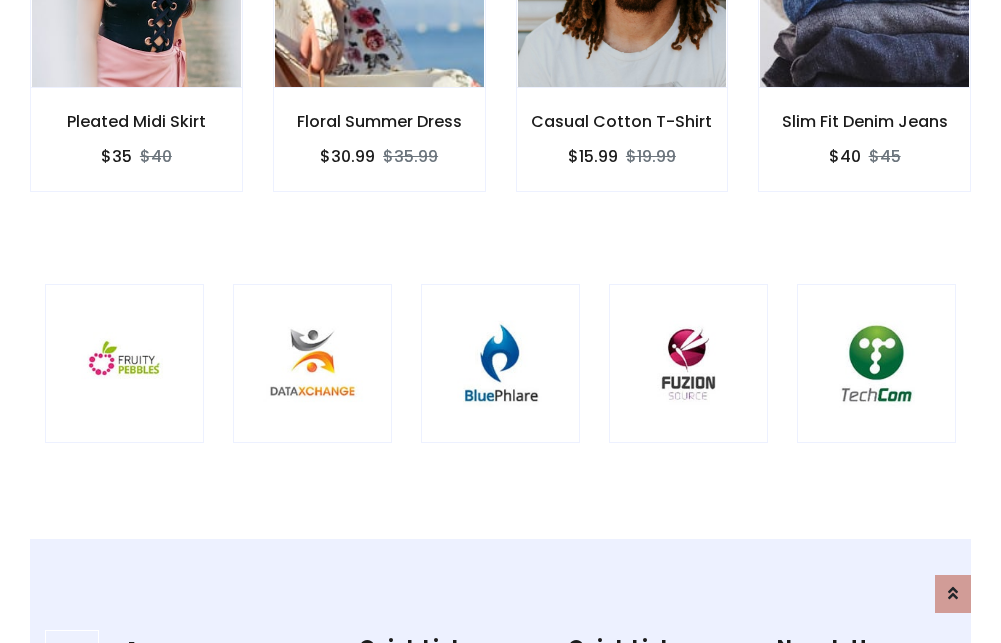 click at bounding box center (500, 363) 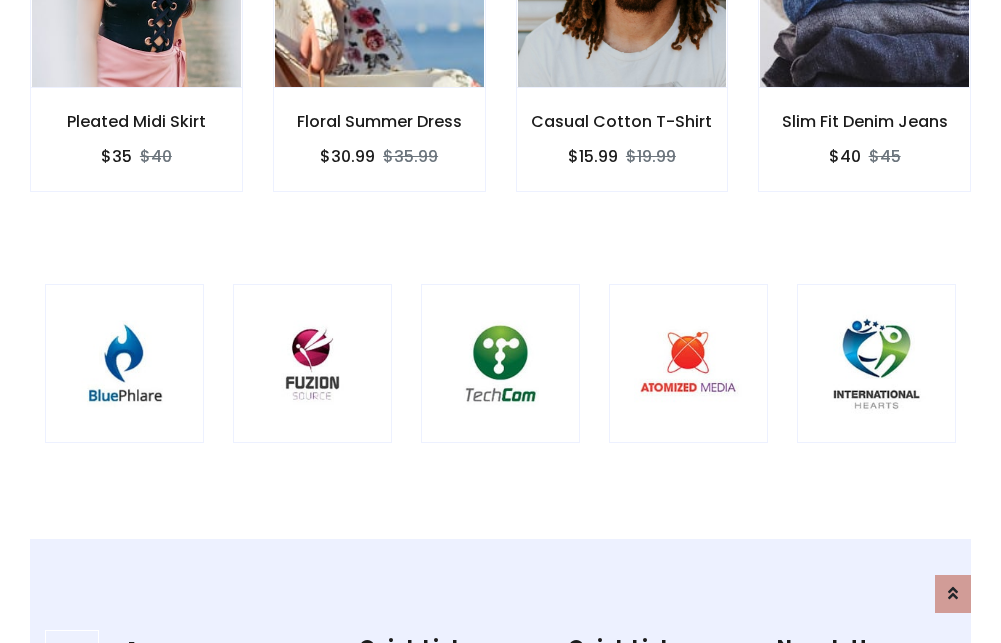 click at bounding box center [500, 363] 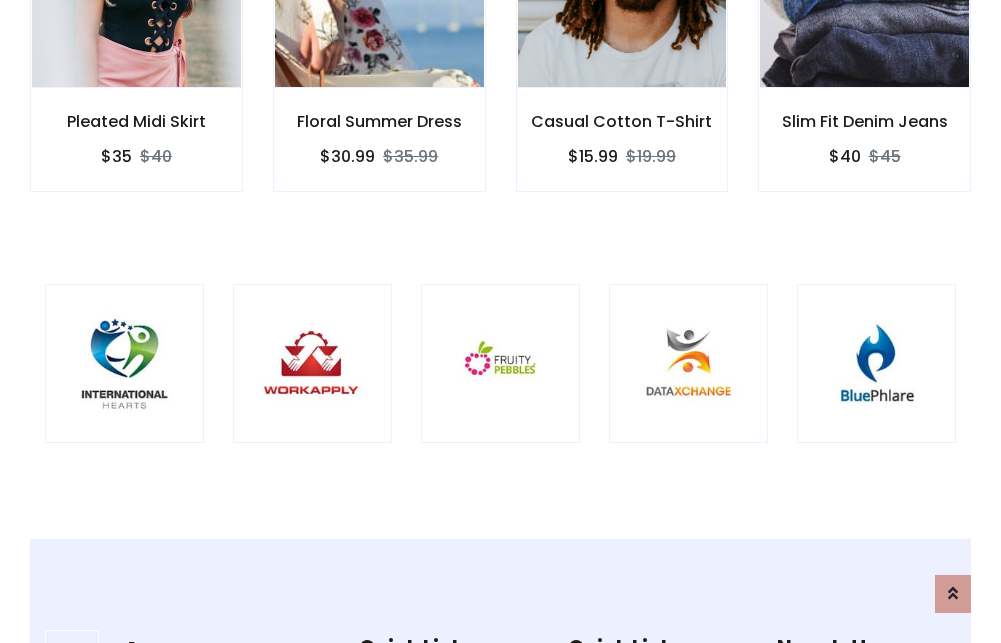scroll, scrollTop: 0, scrollLeft: 0, axis: both 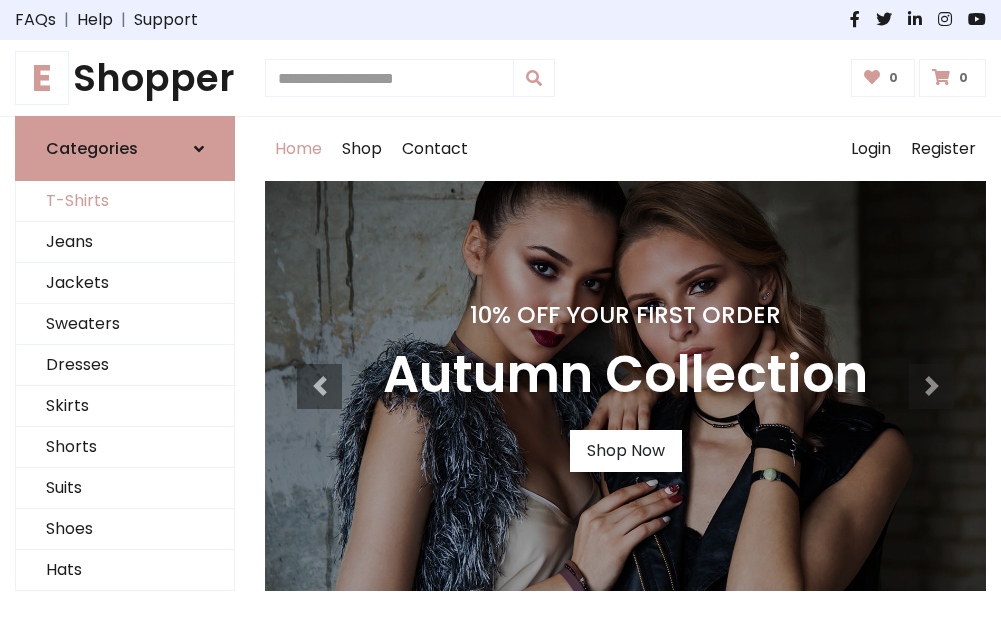 click on "T-Shirts" at bounding box center [125, 201] 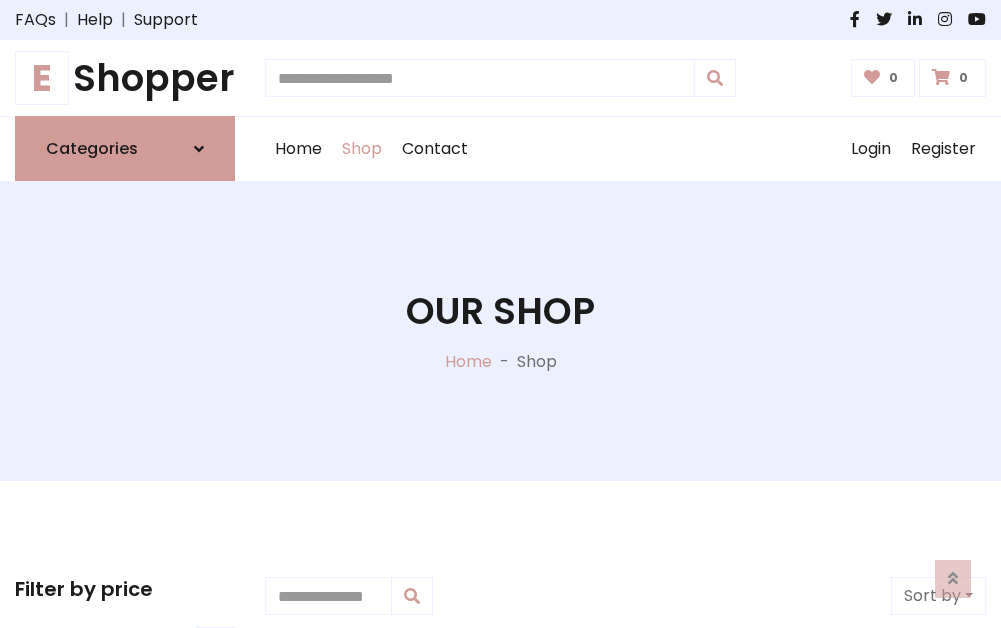 scroll, scrollTop: 802, scrollLeft: 0, axis: vertical 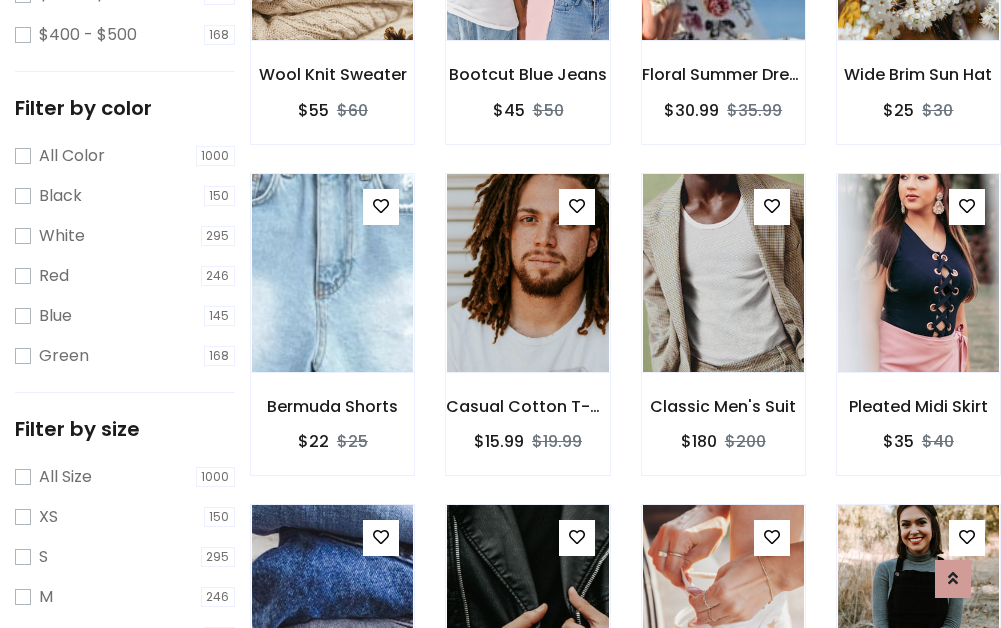 click at bounding box center [723, -59] 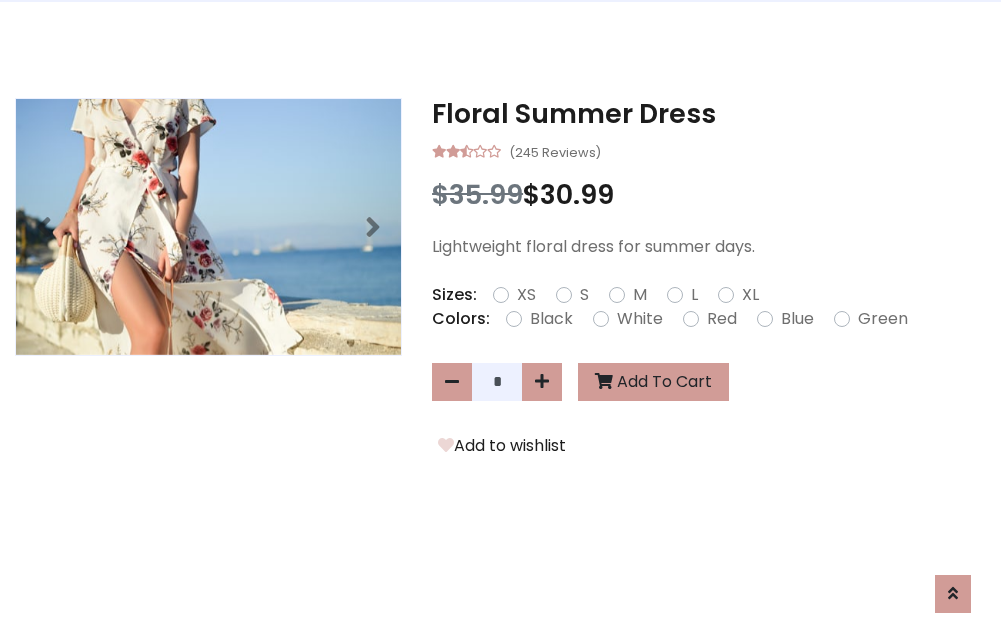 scroll, scrollTop: 0, scrollLeft: 0, axis: both 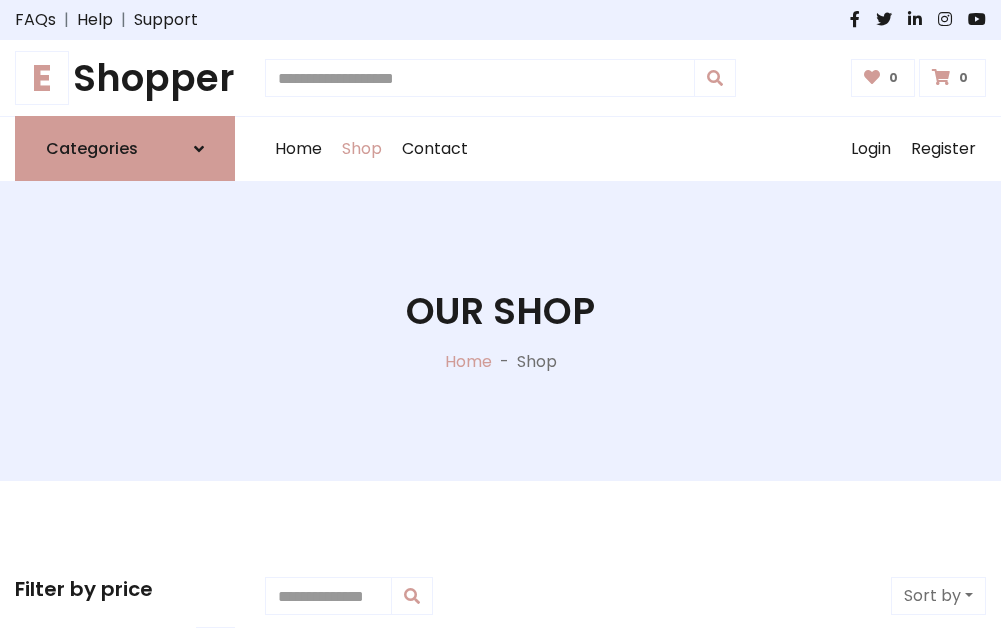 click on "E Shopper" at bounding box center (125, 78) 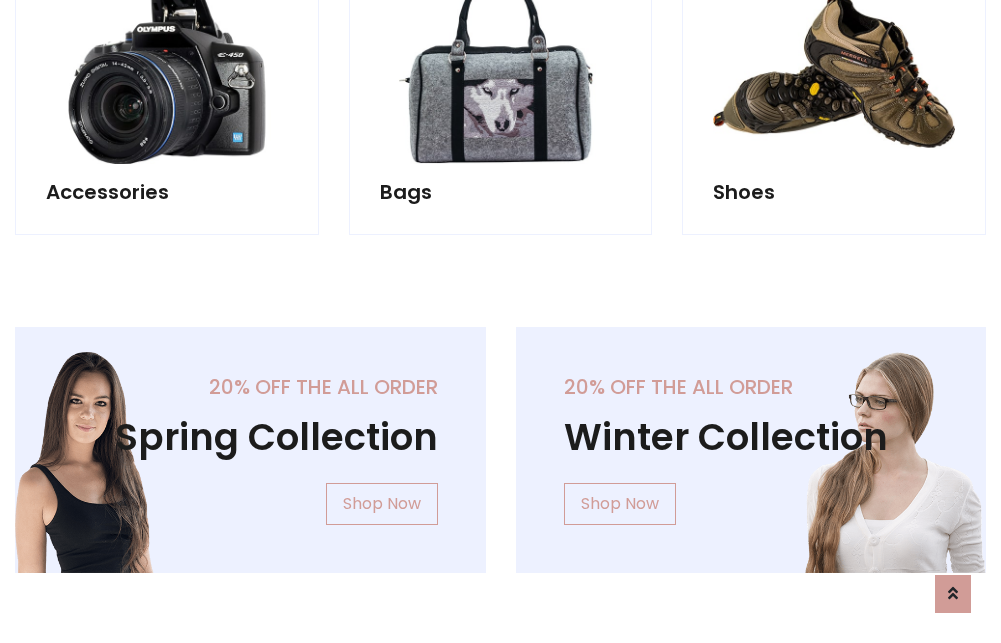 scroll, scrollTop: 1943, scrollLeft: 0, axis: vertical 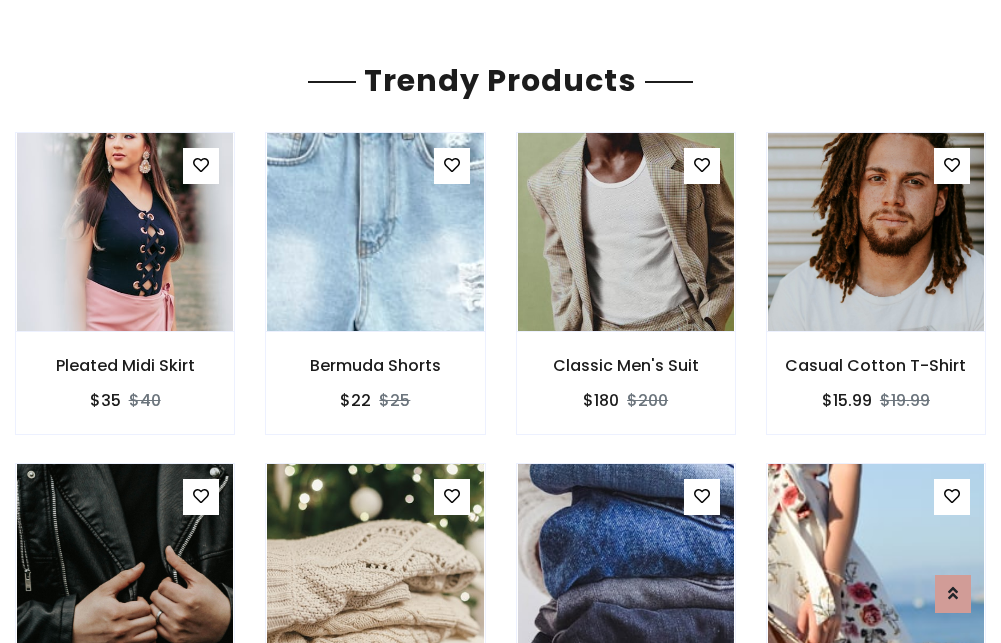 click on "Shop" at bounding box center [362, -1794] 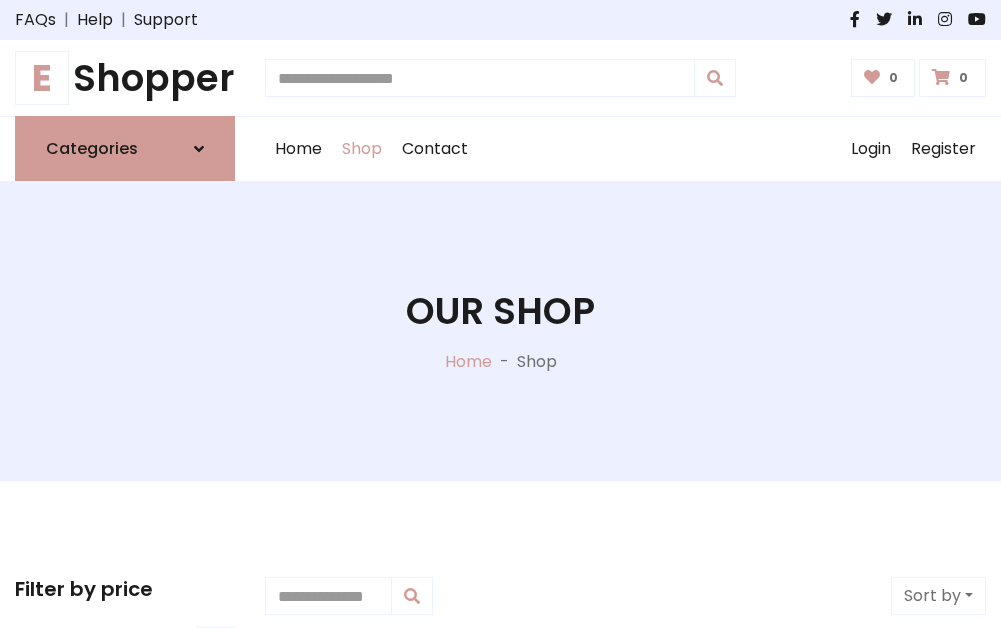 scroll, scrollTop: 0, scrollLeft: 0, axis: both 